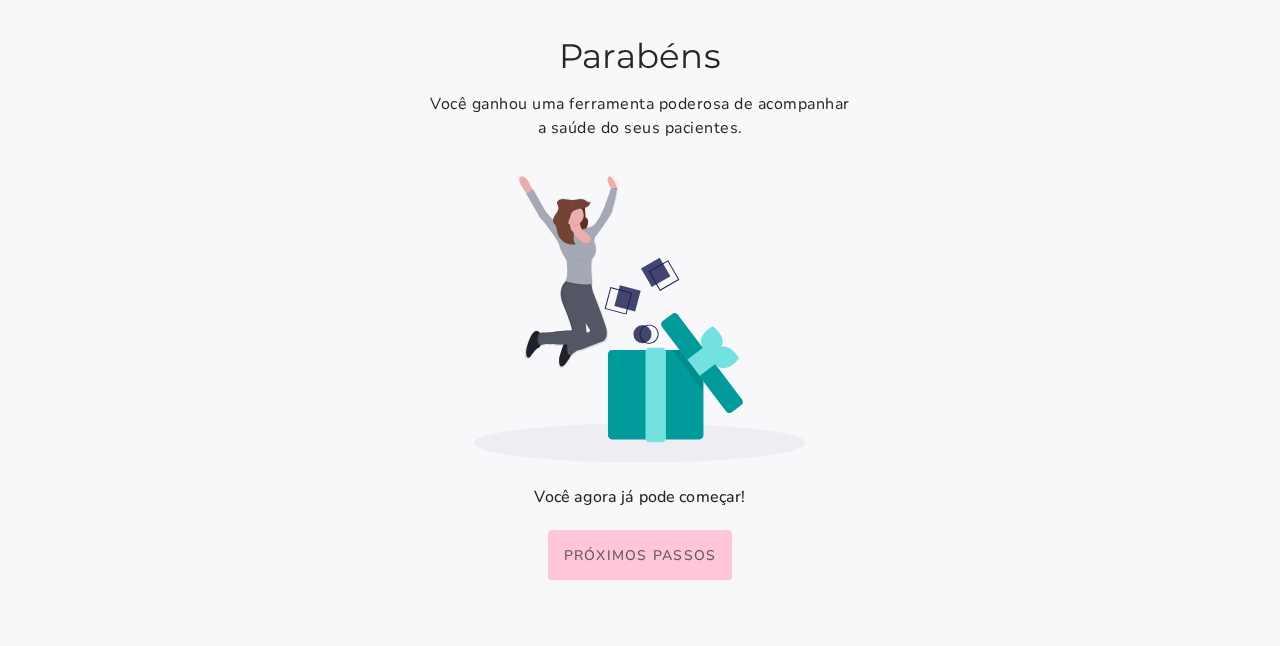 scroll, scrollTop: 0, scrollLeft: 0, axis: both 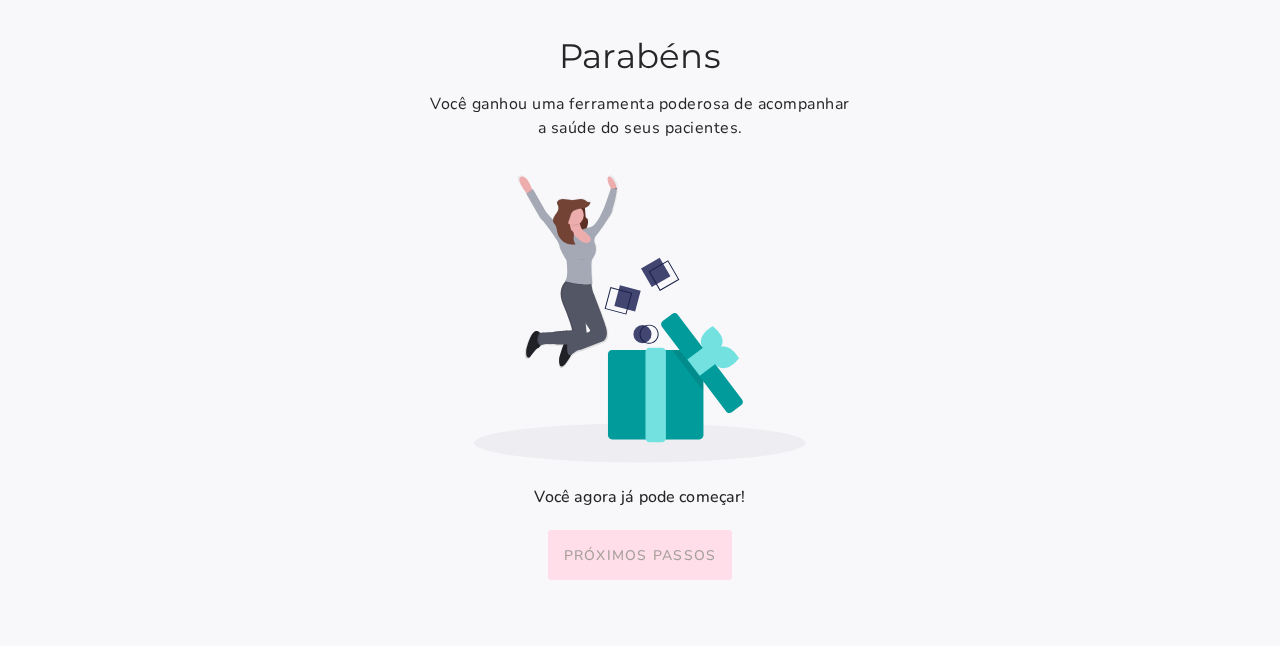 click on "Próximos passos" at bounding box center [640, 555] 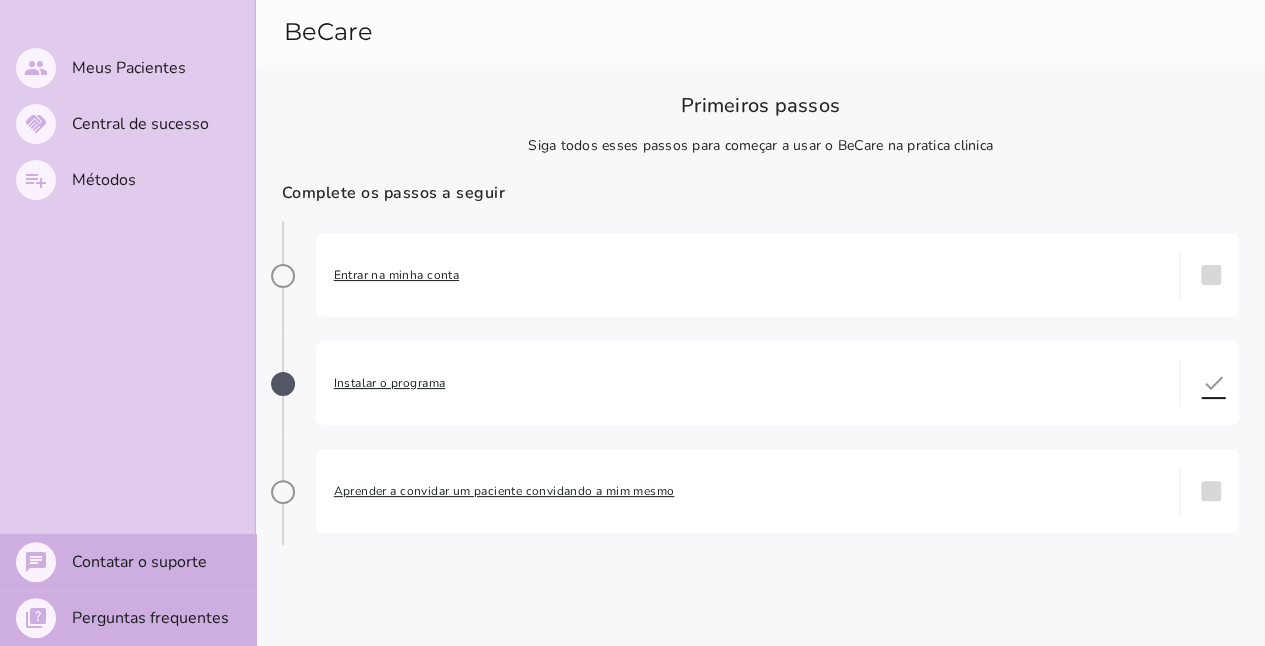 click on "Entrar na minha conta
done" at bounding box center [778, 275] 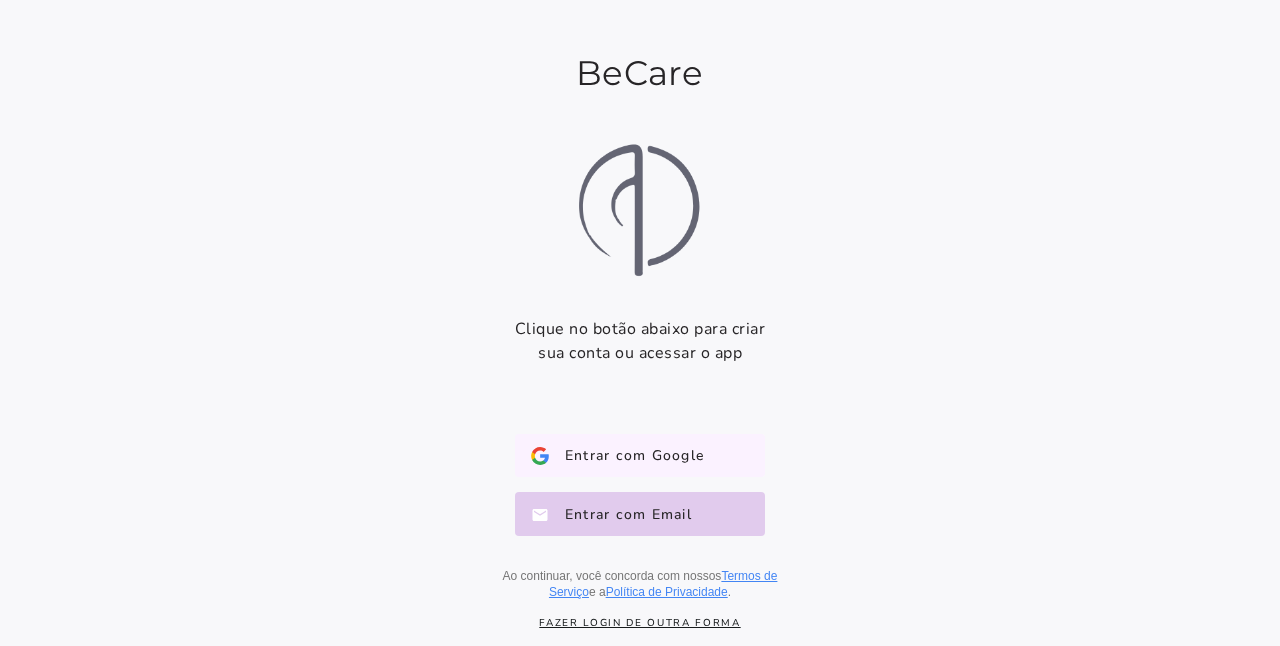 click on "Entrar com Google Google" at bounding box center (640, 456) 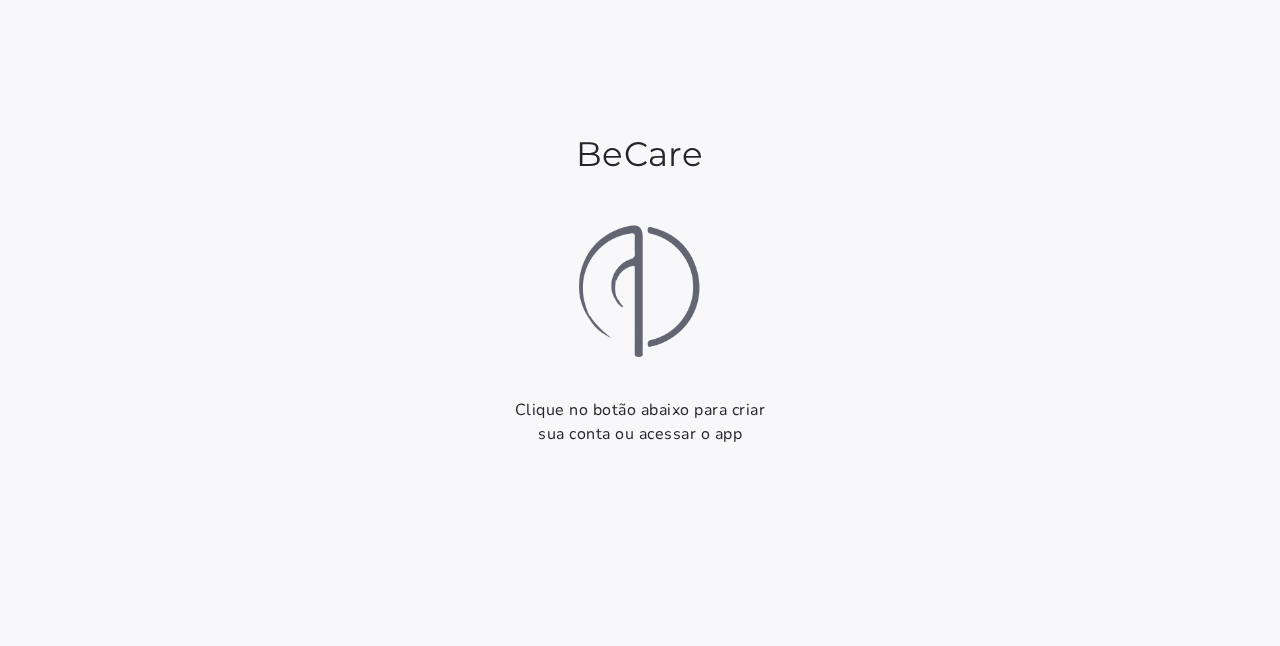 scroll, scrollTop: 0, scrollLeft: 0, axis: both 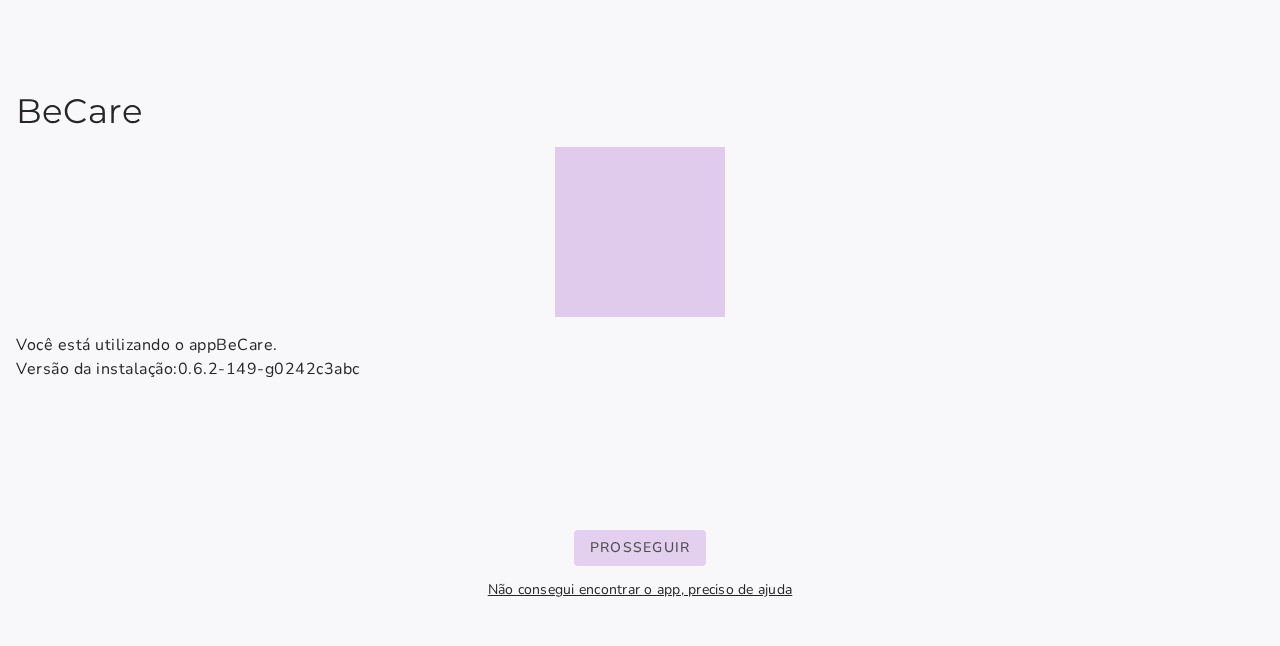 click on "Prosseguir" at bounding box center (0, 0) 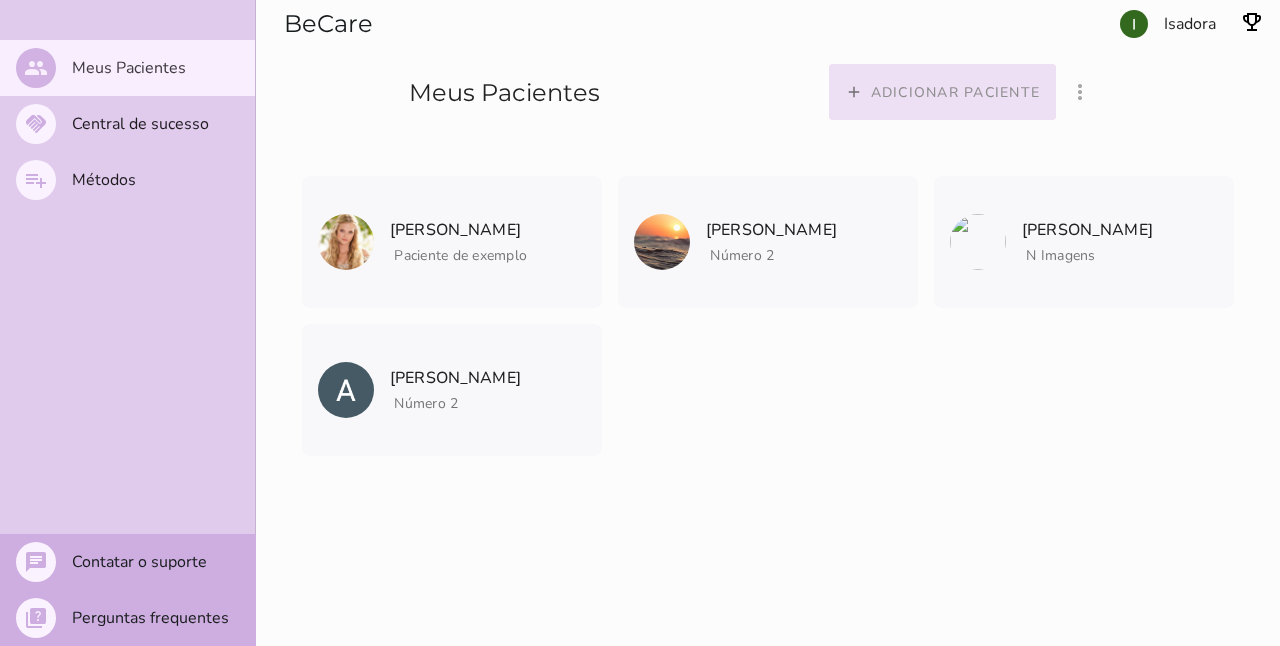 click on "add
Adicionar paciente" at bounding box center [943, 92] 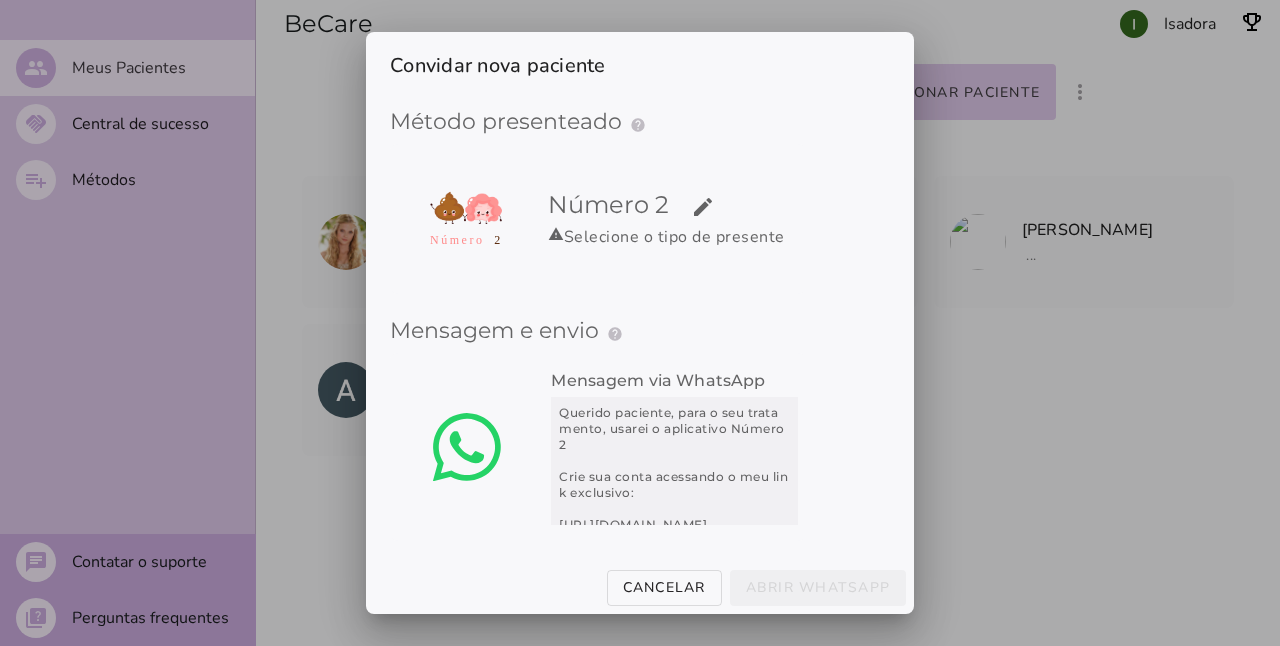 scroll, scrollTop: 10, scrollLeft: 0, axis: vertical 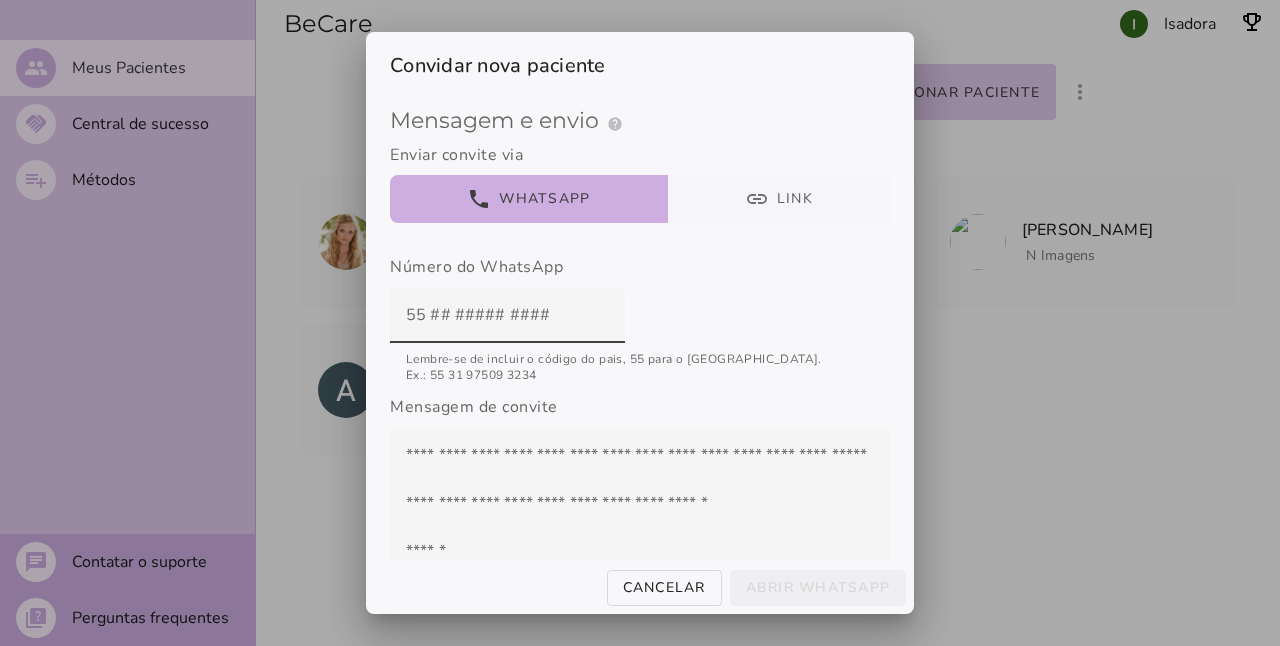 click on "link
Link" at bounding box center (779, 199) 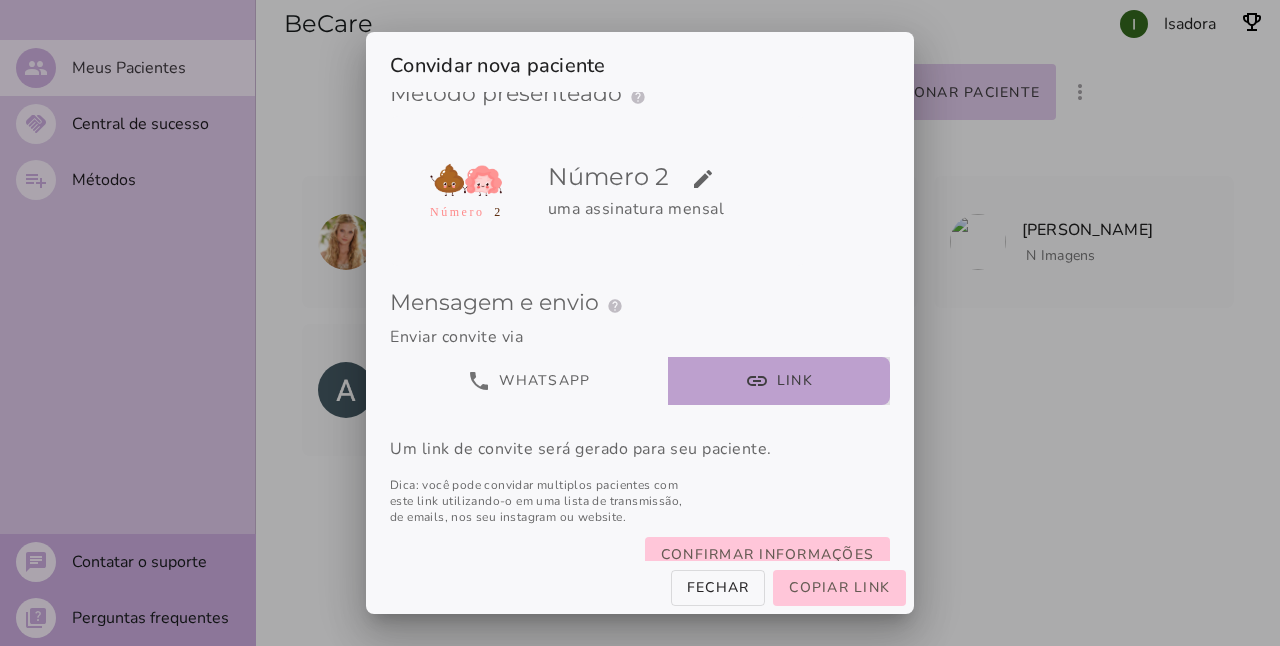scroll, scrollTop: 0, scrollLeft: 0, axis: both 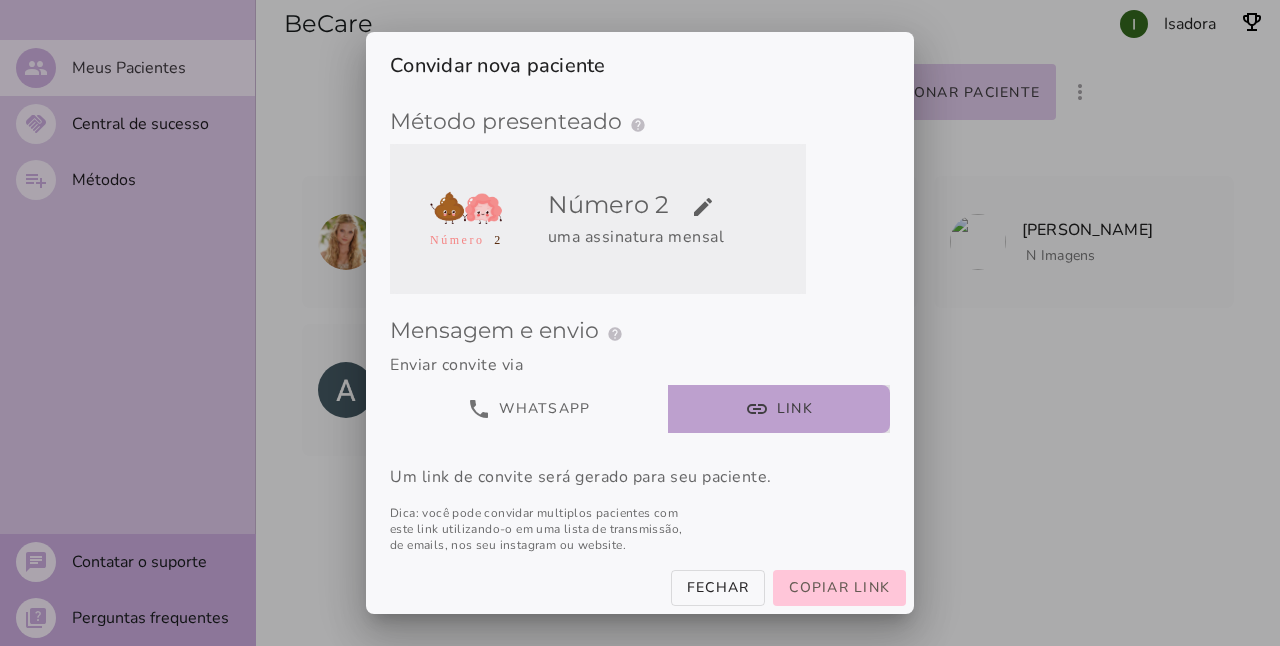 click on "Número 2
edit
uma assinatura mensal" at bounding box center [673, 219] 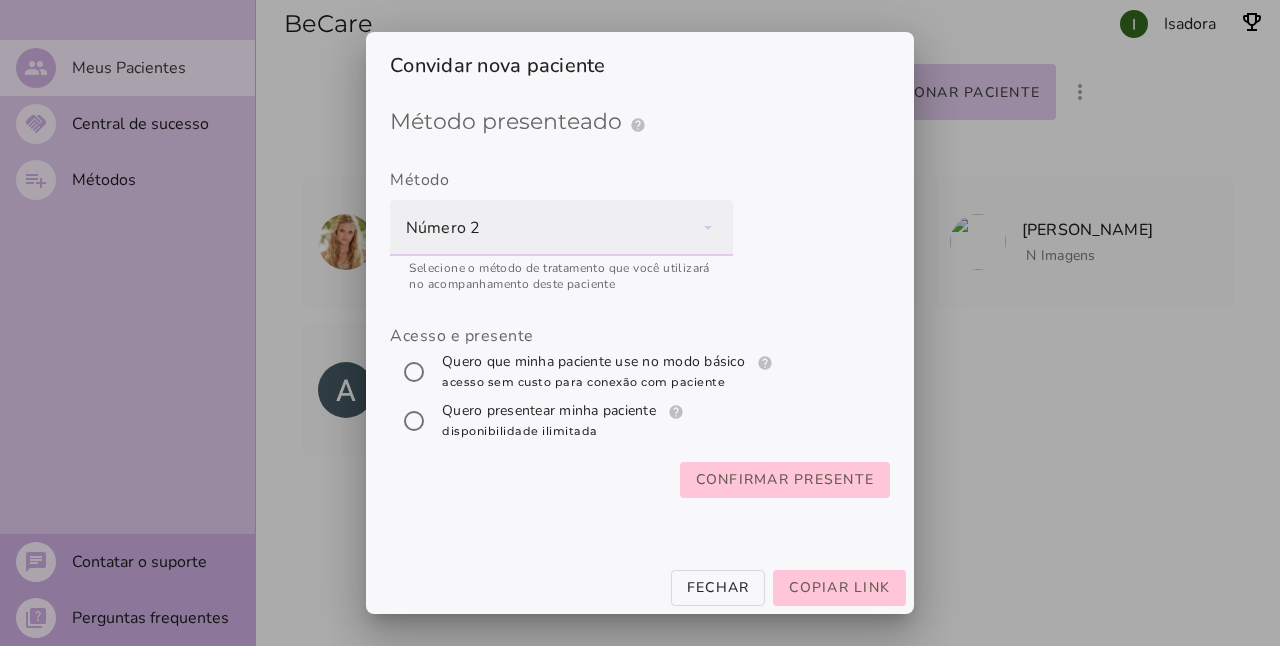 click on "Número 2" at bounding box center (561, 228) 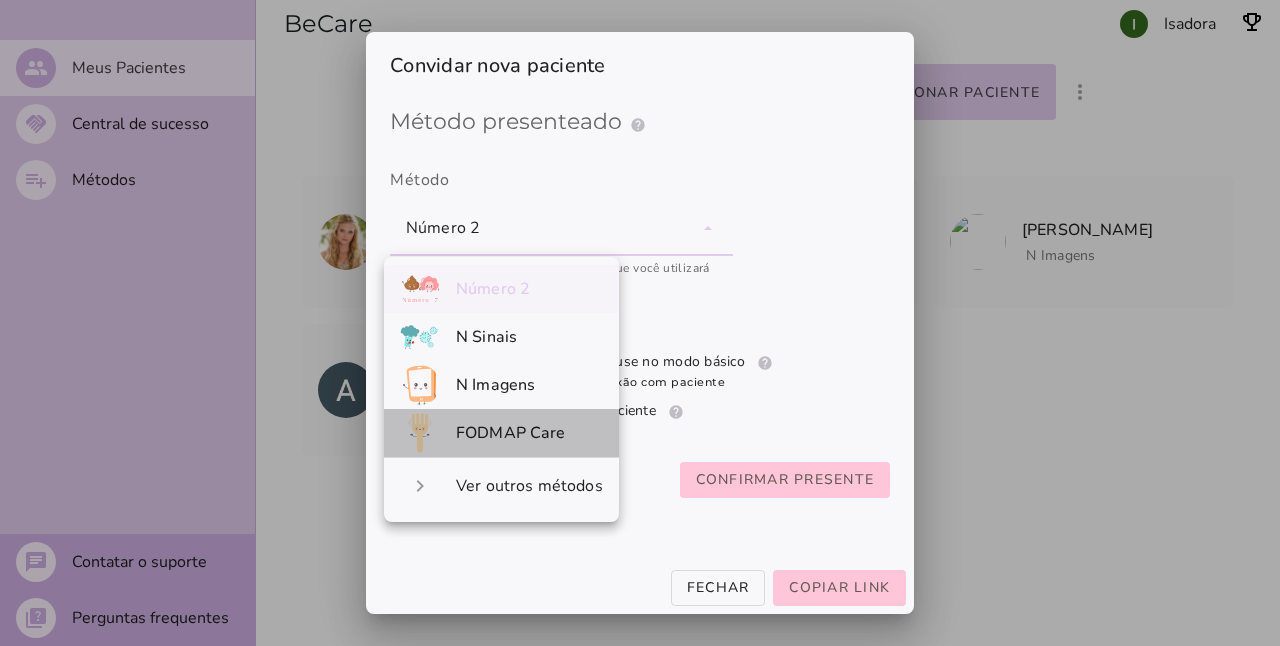 click on "FODMAP Care" at bounding box center [501, 433] 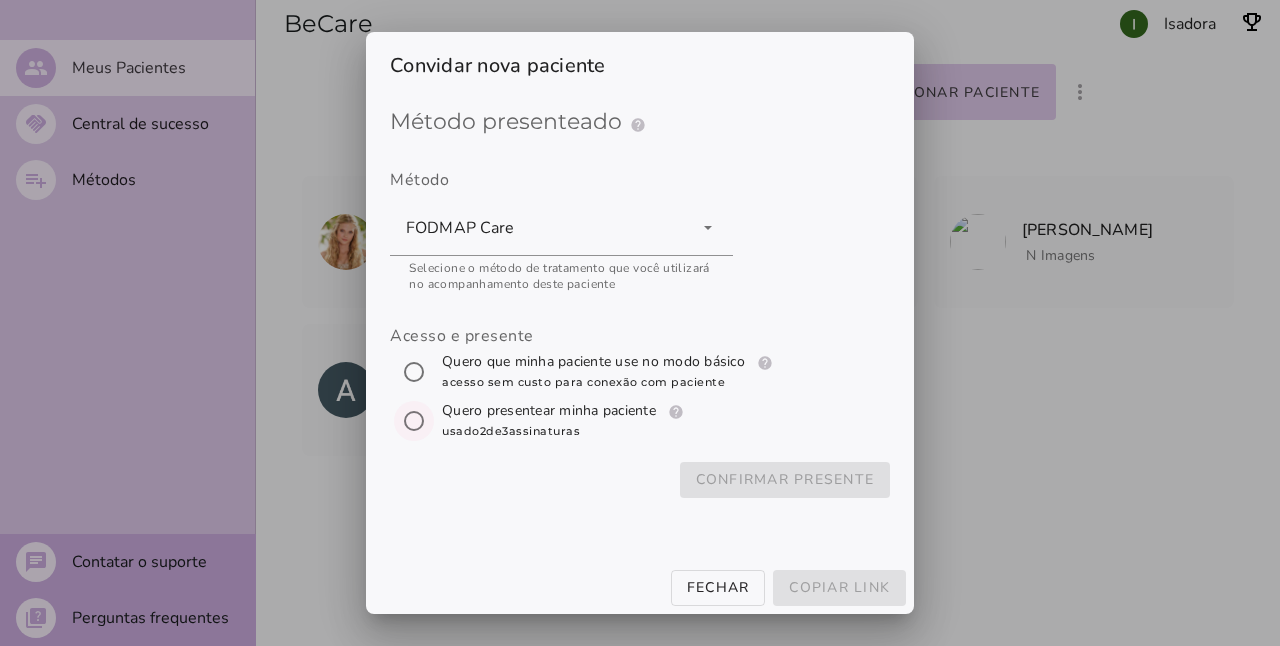 click at bounding box center [414, 421] 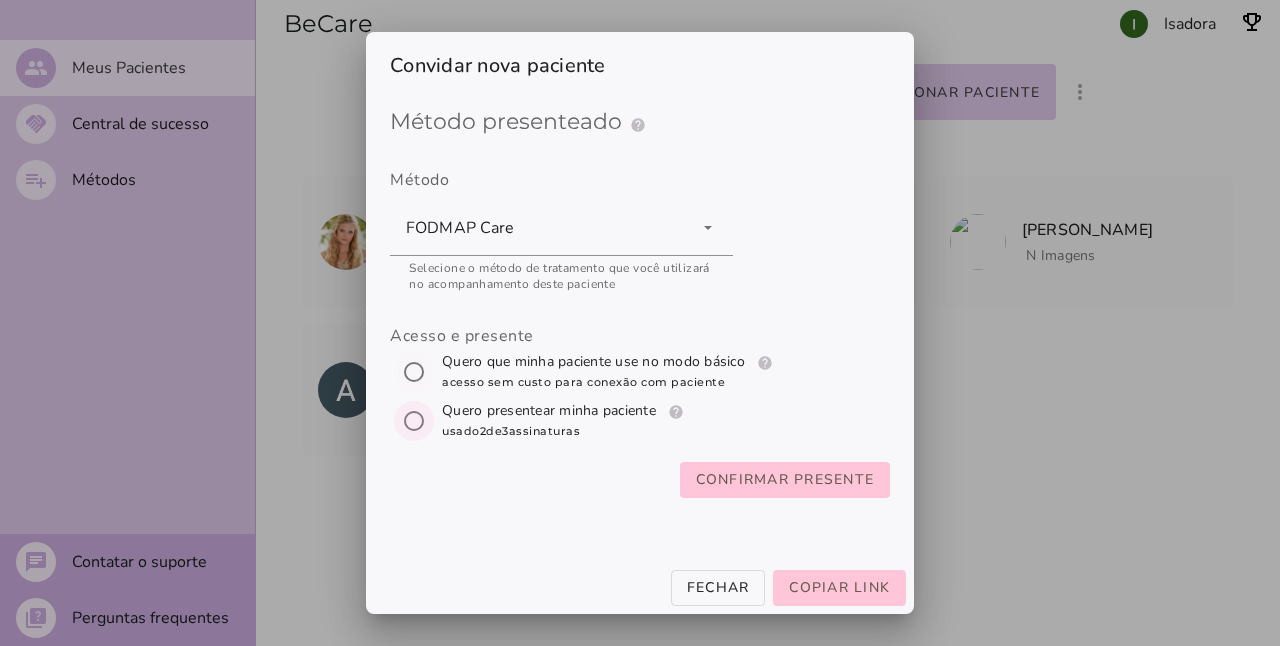 click at bounding box center [414, 372] 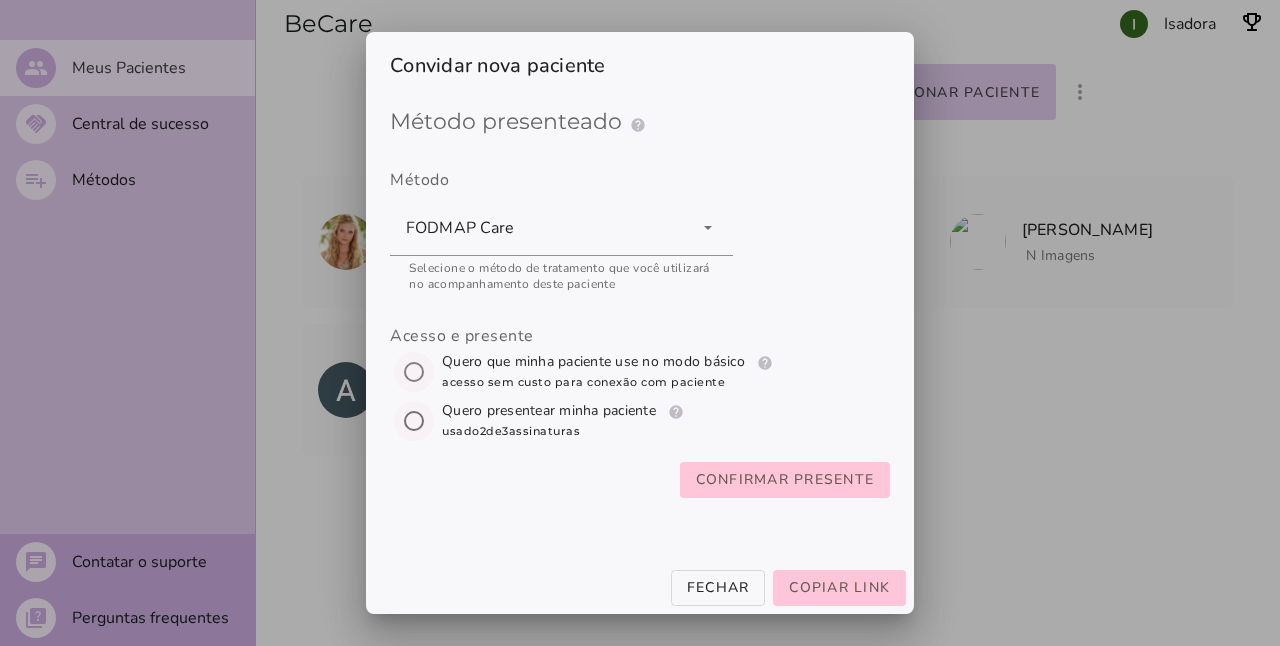 click on "help" at bounding box center [0, 0] 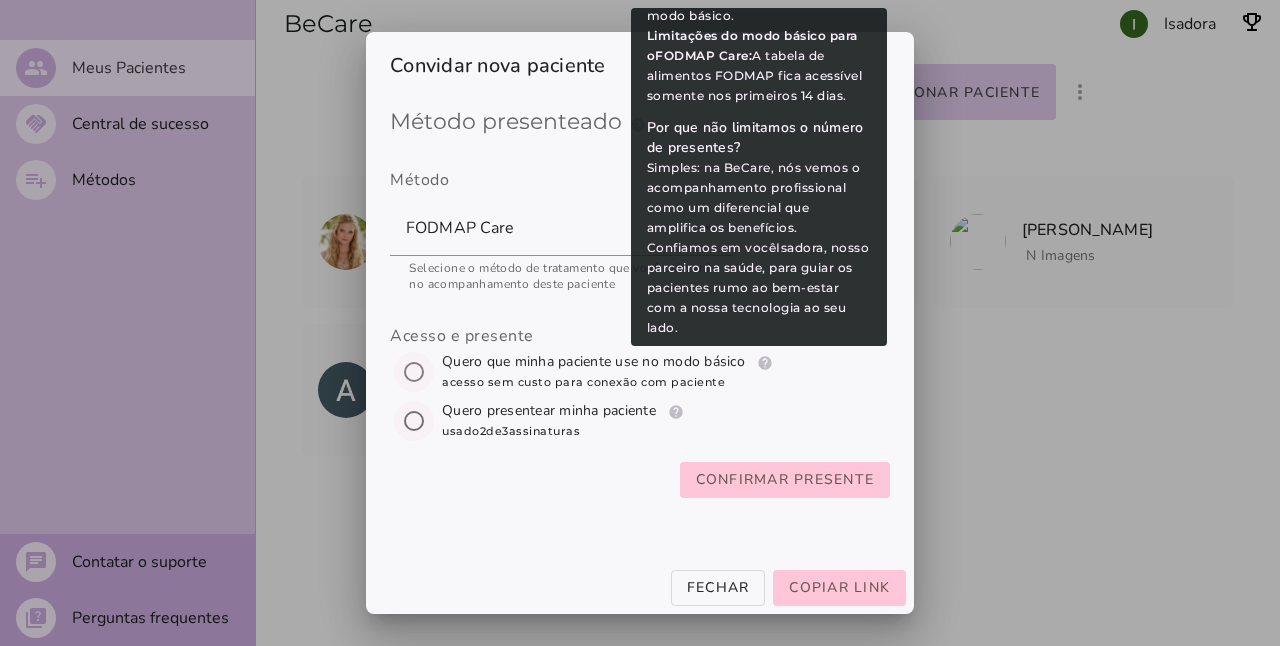scroll, scrollTop: 382, scrollLeft: 0, axis: vertical 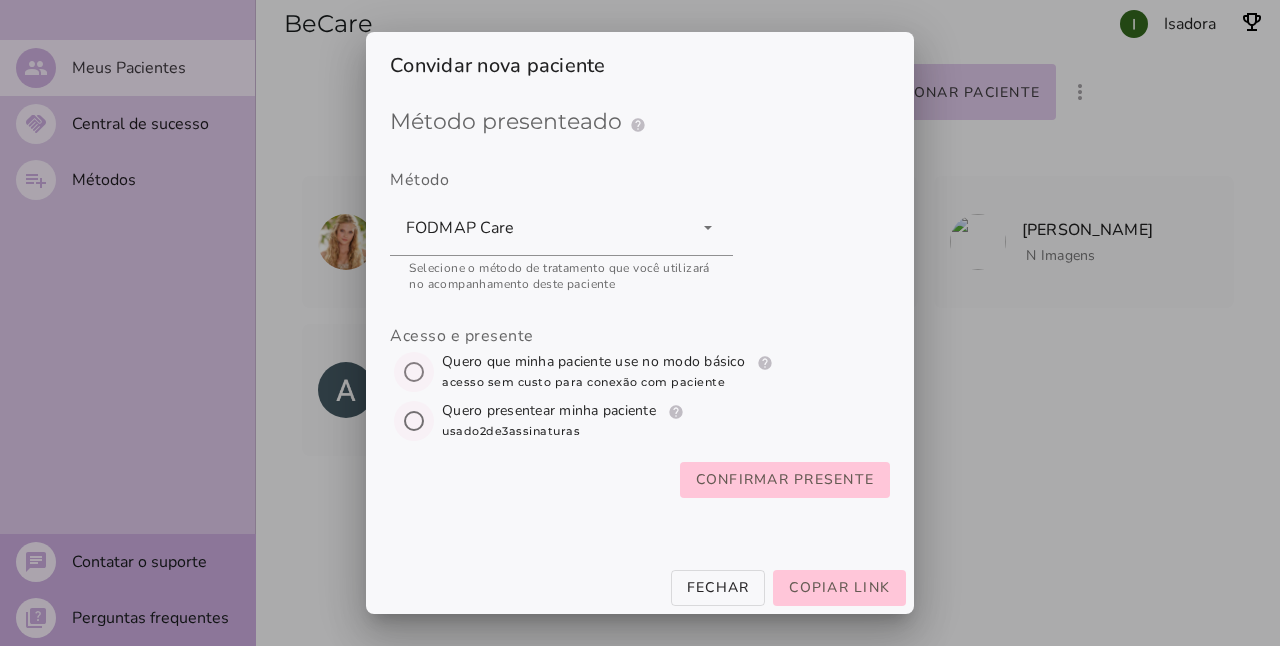 click on "Método presenteado help
Presenteie com um Método de Tratamento
Como funciona o presente?
Ao enviar um link de convite da BeCare, você oferece ao seu
paciente um acesso especial ao método de tratamento. Uma vez
que aceitem clicando no link, eles ficarão vinculados a você
com o presente ativado em sua conta, e saberão que foi graças
a você.
O que muda?
Sua paciente será adicionado à sua lista de pacientes,
permitindo que você monitore todas as atividades deles —
diários, testes, uso — associadas ao método selecionado.
Você escolheu o método ' FODMAP Care edit" at bounding box center [640, 311] 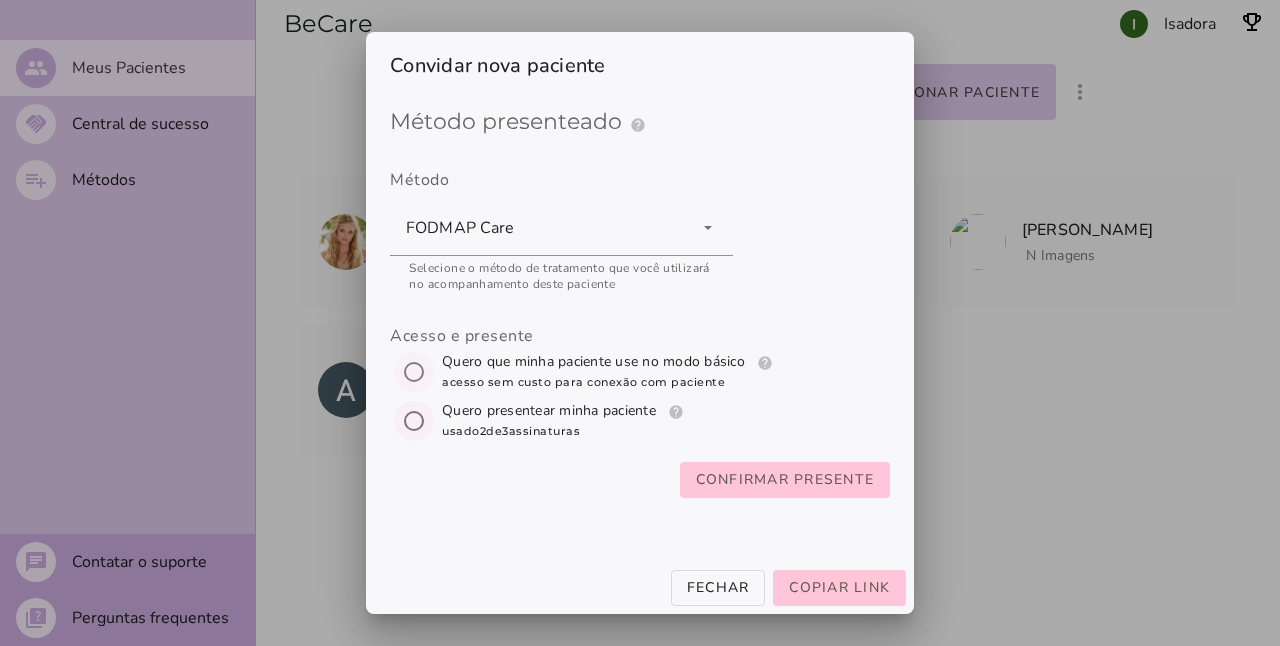 click at bounding box center [414, 421] 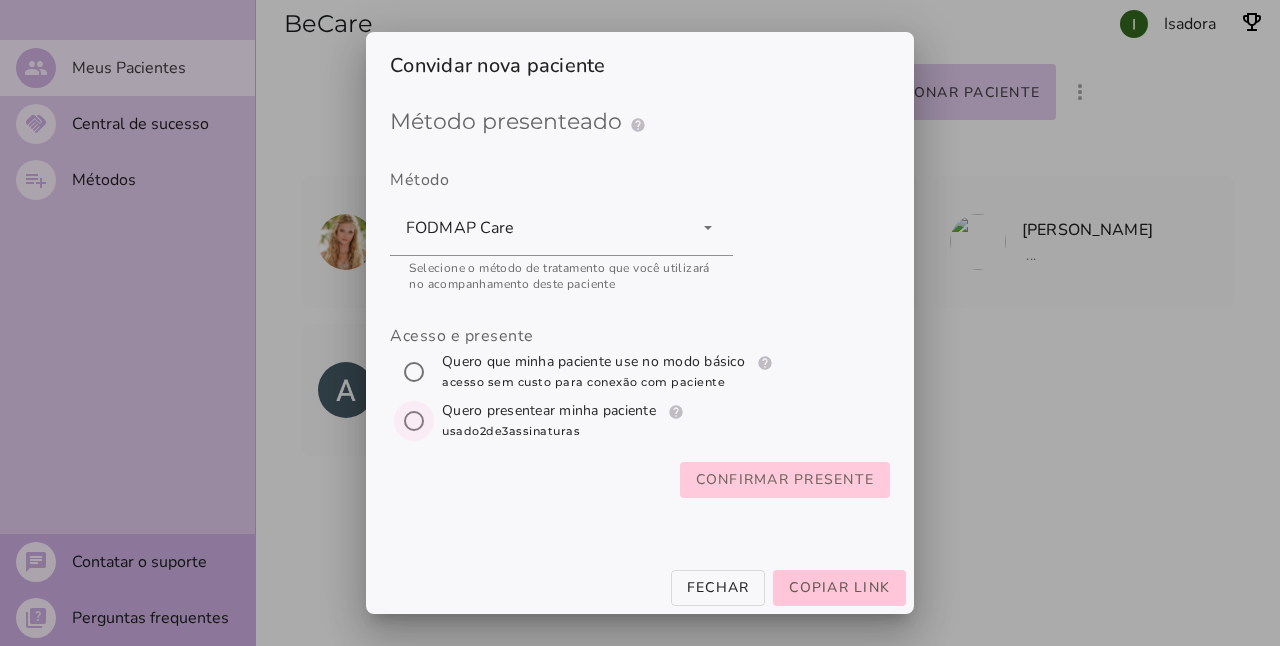 click on "Método presenteado help
Presenteie com um Método de Tratamento
Como funciona o presente?
Ao enviar um link de convite da BeCare, você oferece ao seu
paciente um acesso especial ao método de tratamento. Uma vez
que aceitem clicando no link, eles ficarão vinculados a você
com o presente ativado em sua conta, e saberão que foi graças
a você.
O que muda?
Sua paciente será adicionado à sua lista de pacientes,
permitindo que você monitore todas as atividades deles —
diários, testes, uso — associadas ao método selecionado.
Você escolheu o método ' FODMAP Care edit" at bounding box center (640, 311) 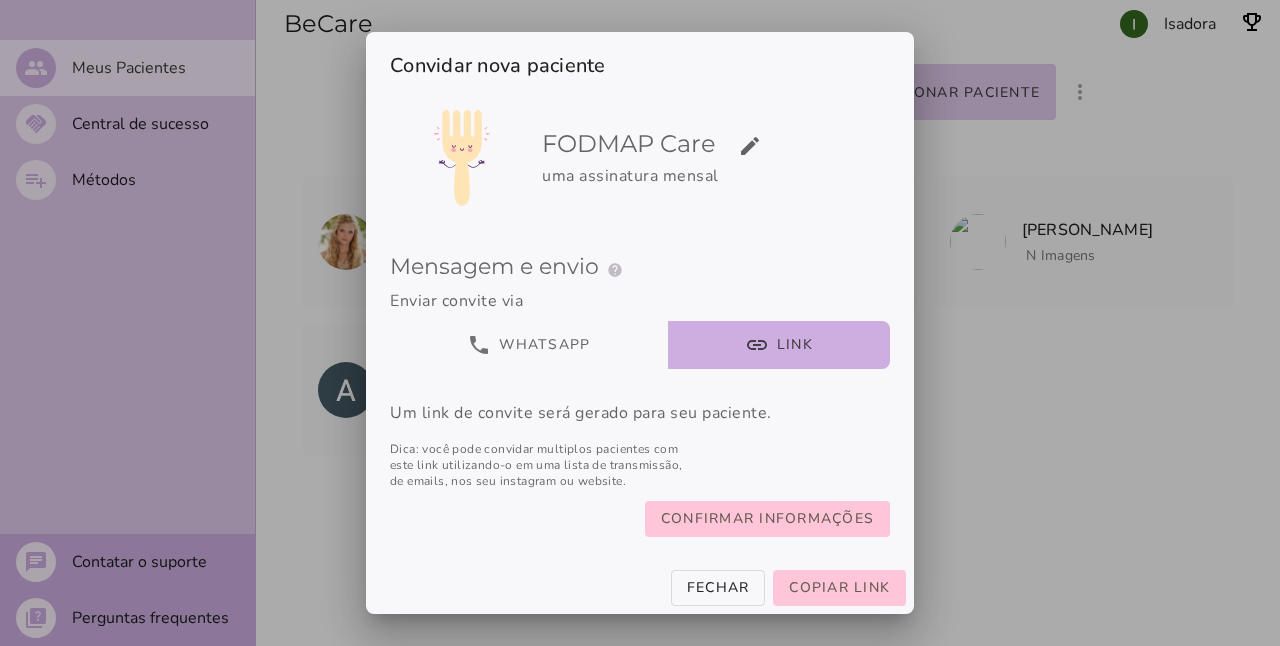 scroll, scrollTop: 87, scrollLeft: 0, axis: vertical 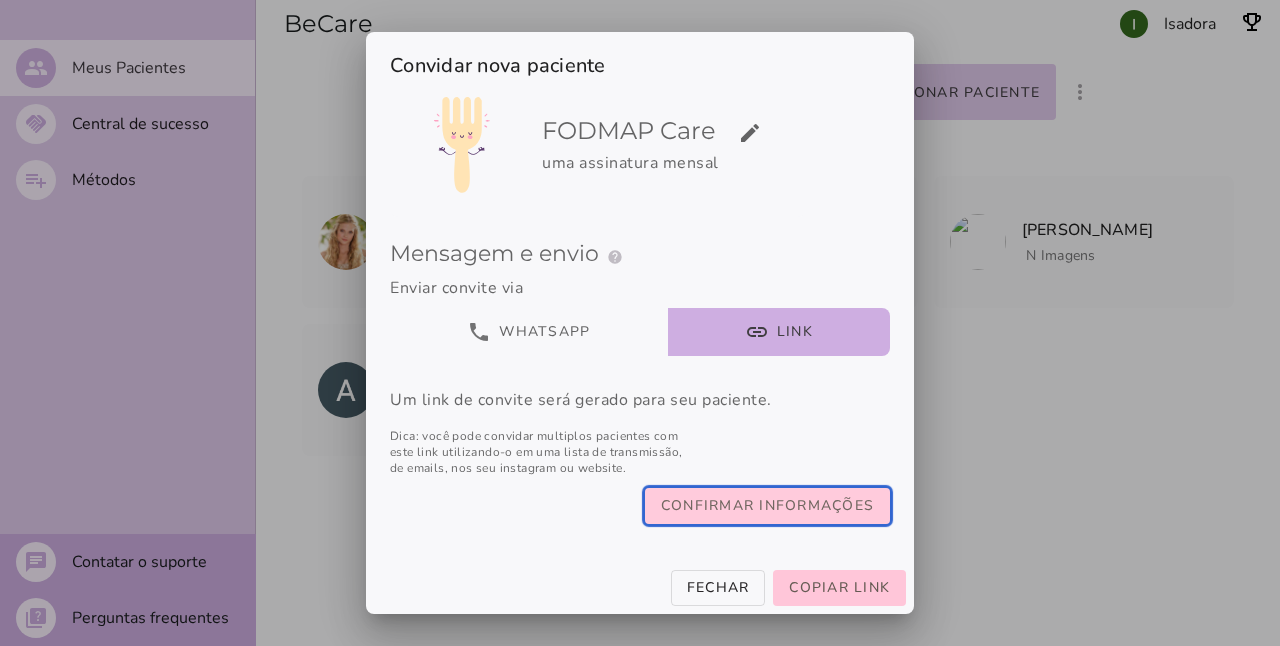 click on "Confirmar informações" at bounding box center [0, 0] 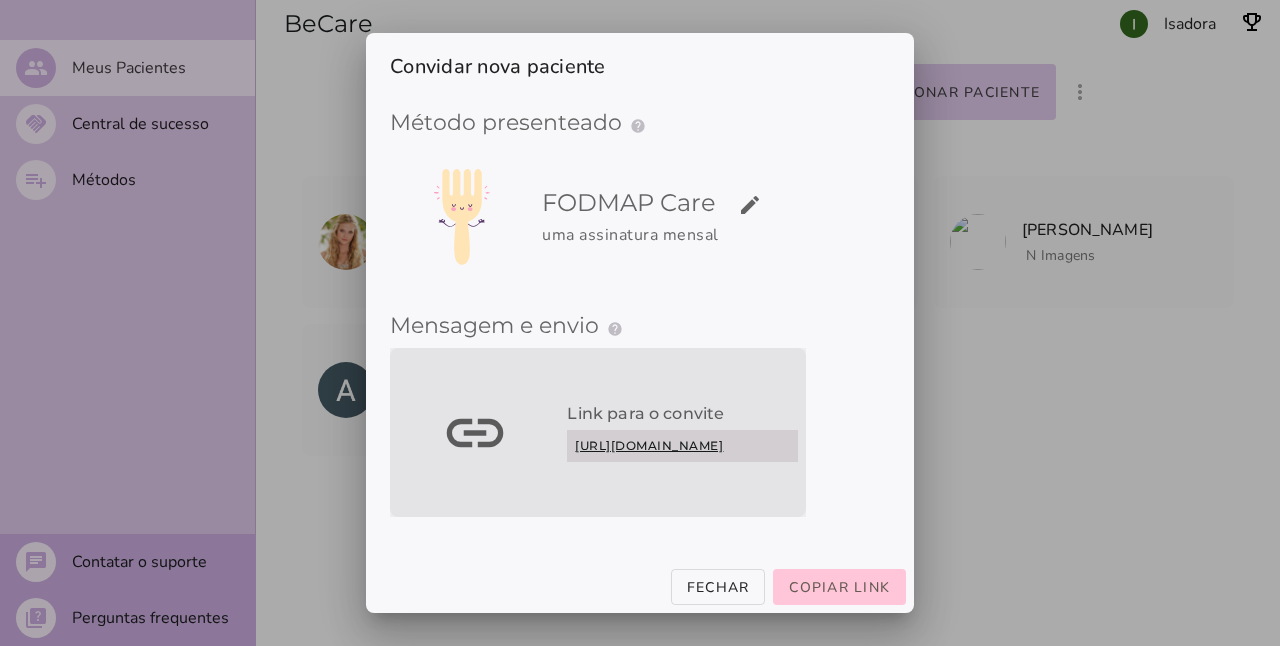 scroll, scrollTop: 33, scrollLeft: 0, axis: vertical 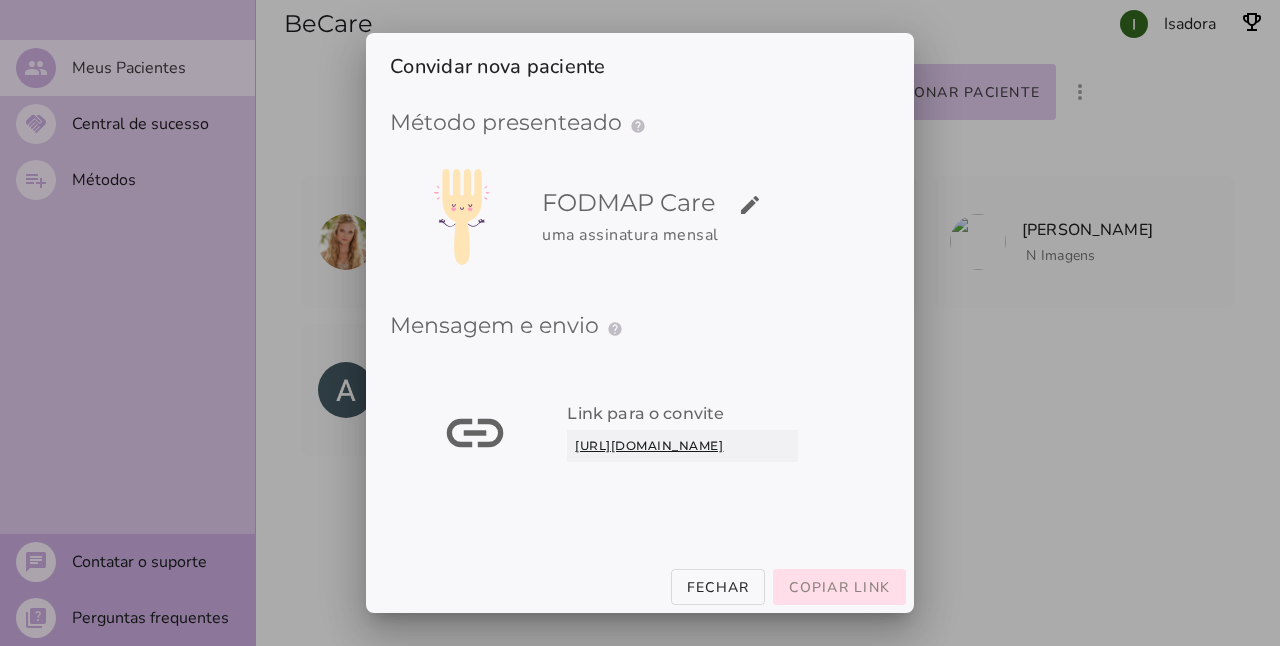 click on "Copiar link" at bounding box center [839, 587] 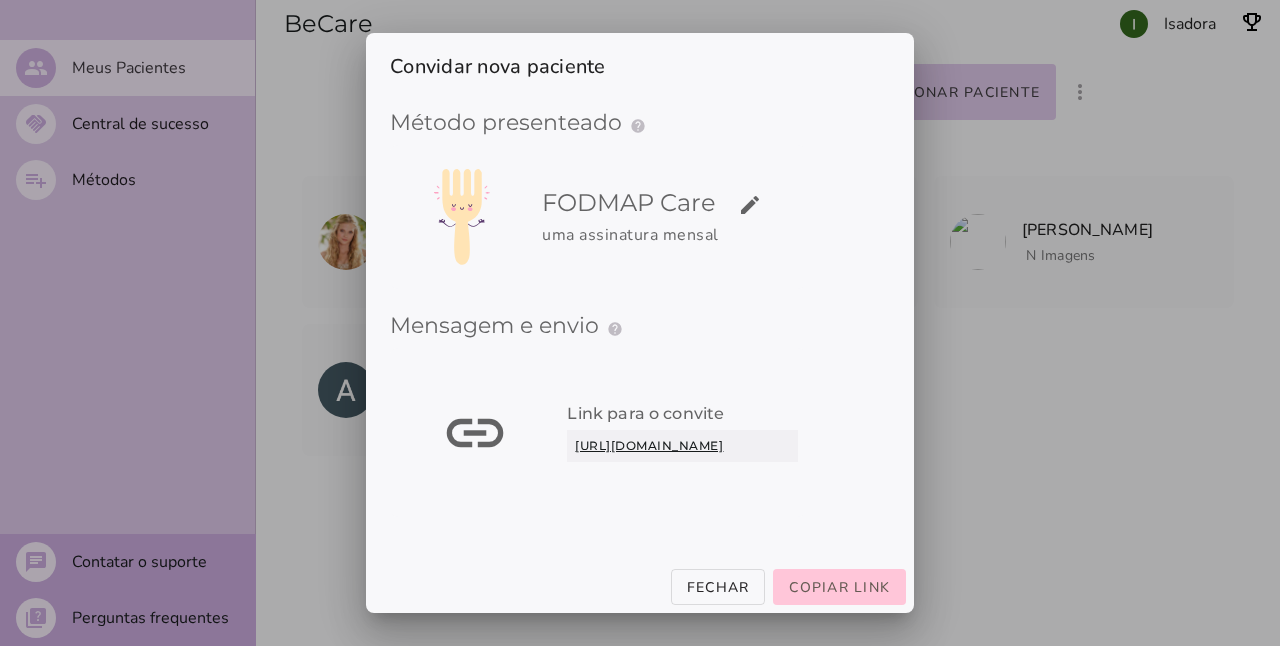 click on "Fechar" at bounding box center [640, 586] 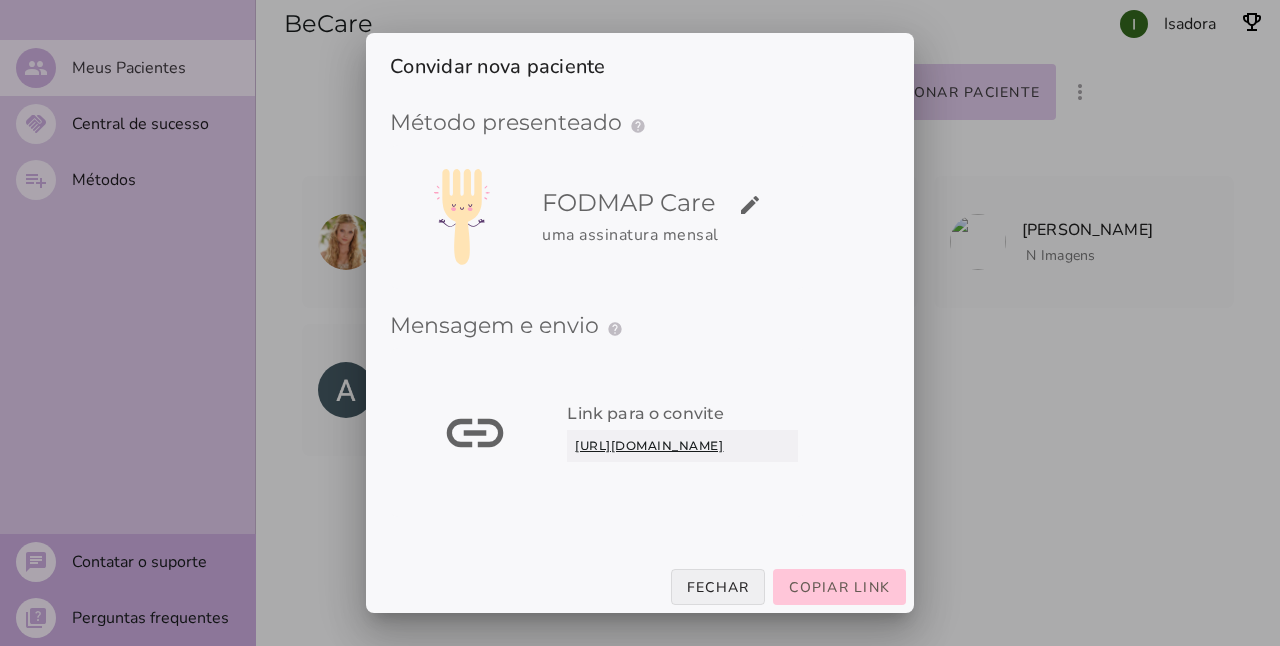 click on "Fechar" at bounding box center [0, 0] 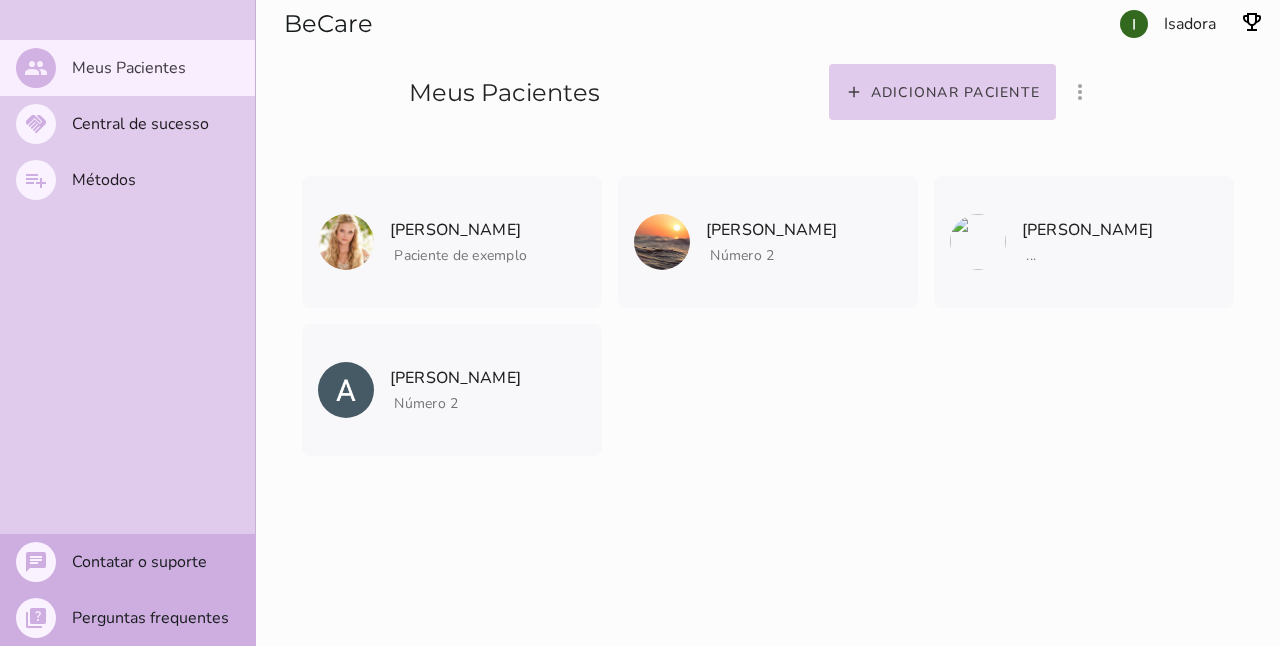 click on "[PERSON_NAME]
Paciente de exemplo
[PERSON_NAME]
Paciente de exemplo" 